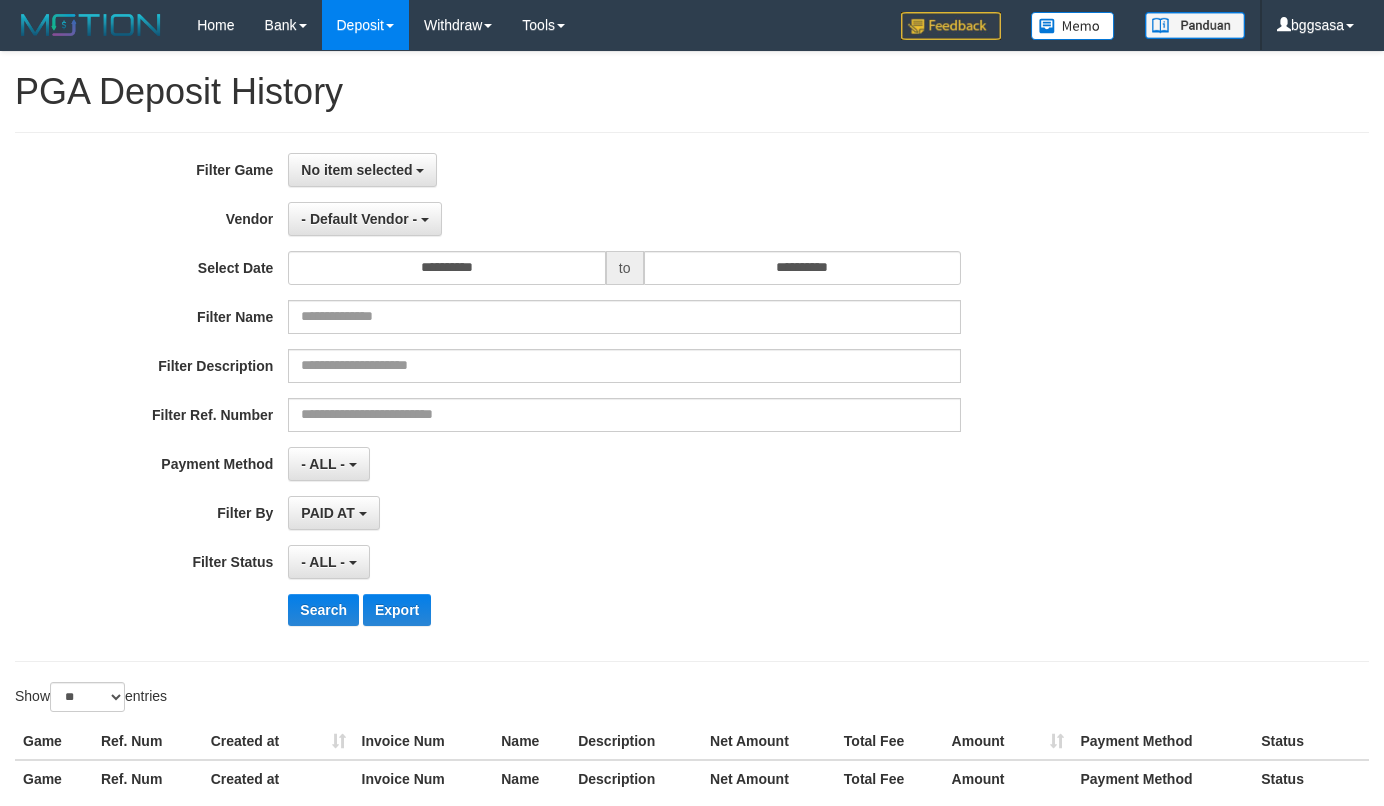 select 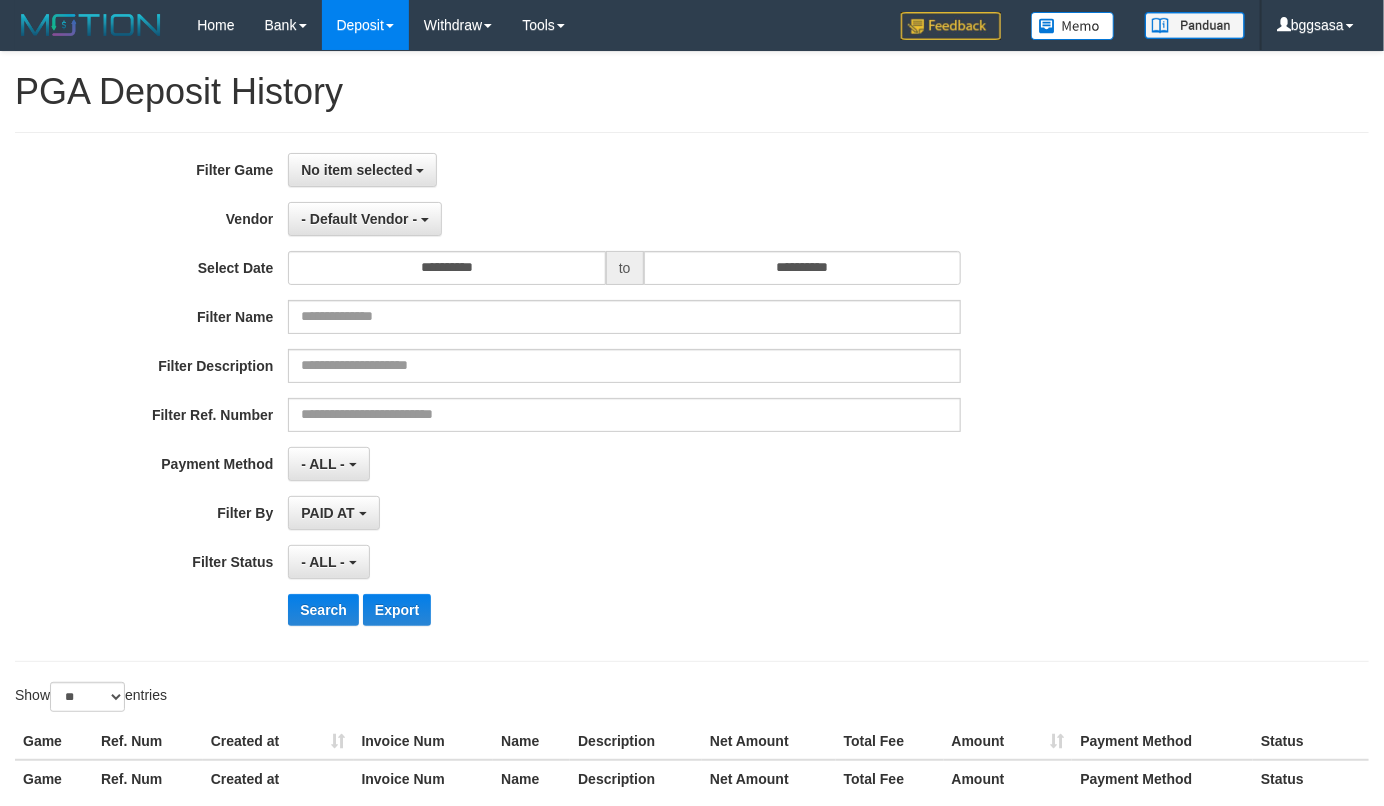 click on "- ALL -    SELECT ALL  - ALL -  SELECT STATUS
PENDING/UNPAID
PAID
CANCELED
EXPIRED" at bounding box center (624, 562) 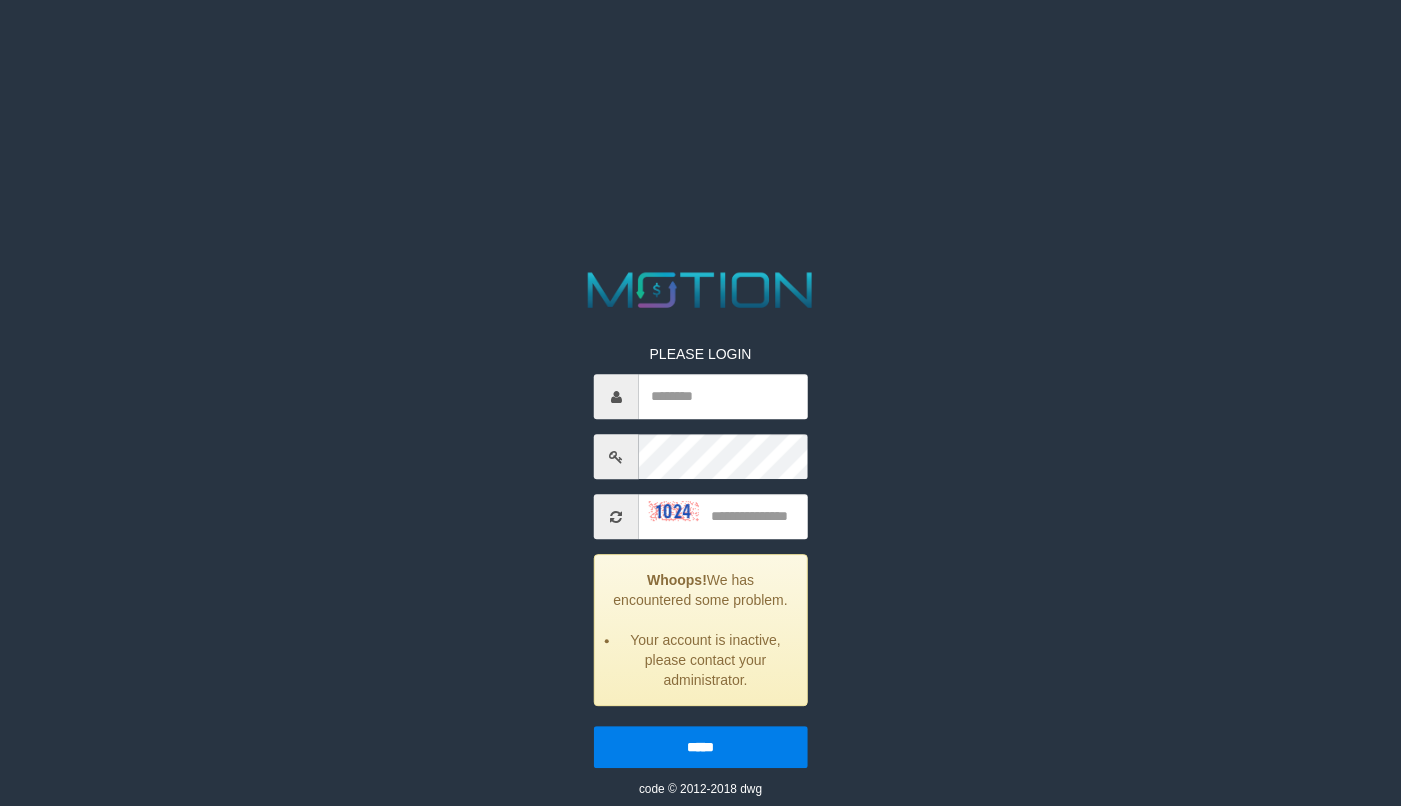scroll, scrollTop: 0, scrollLeft: 0, axis: both 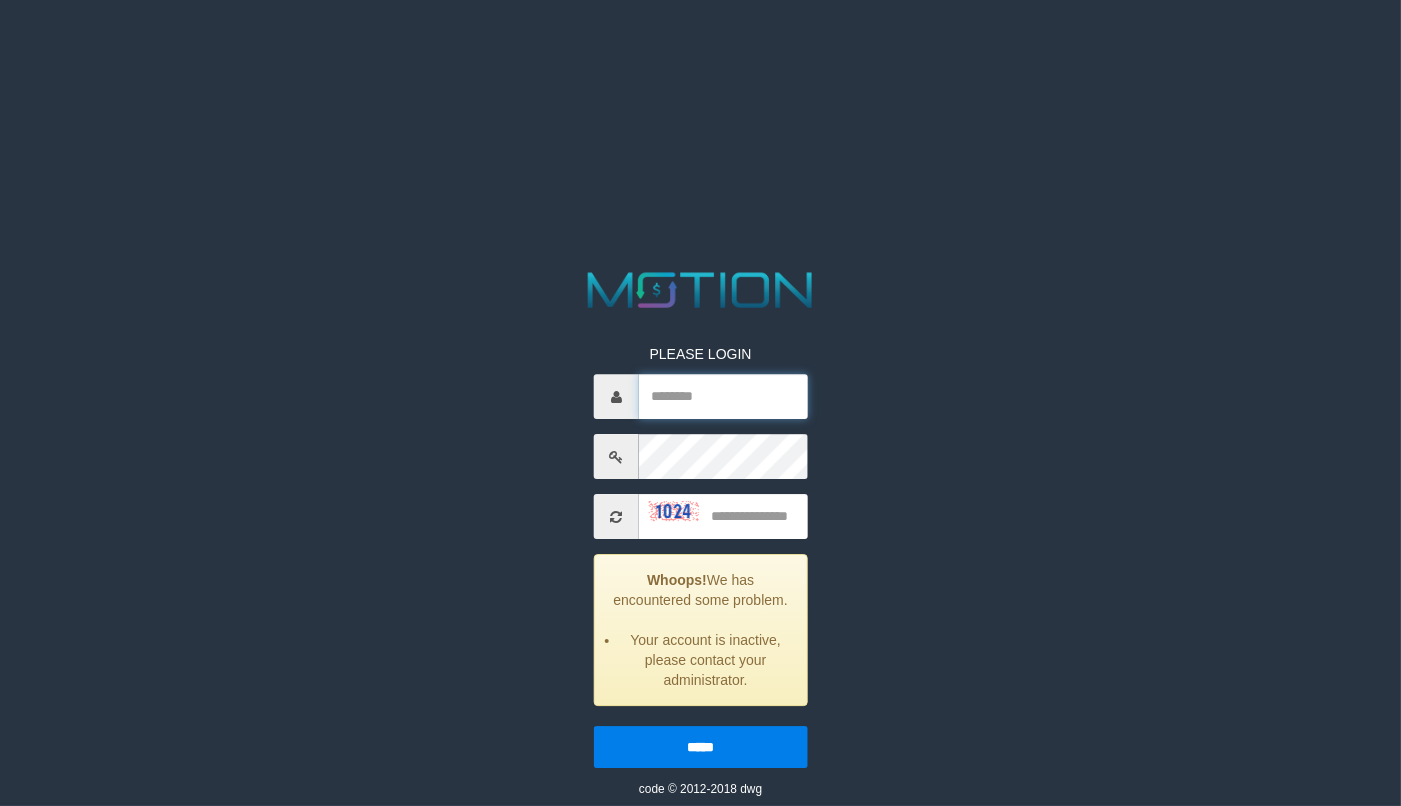 type on "*******" 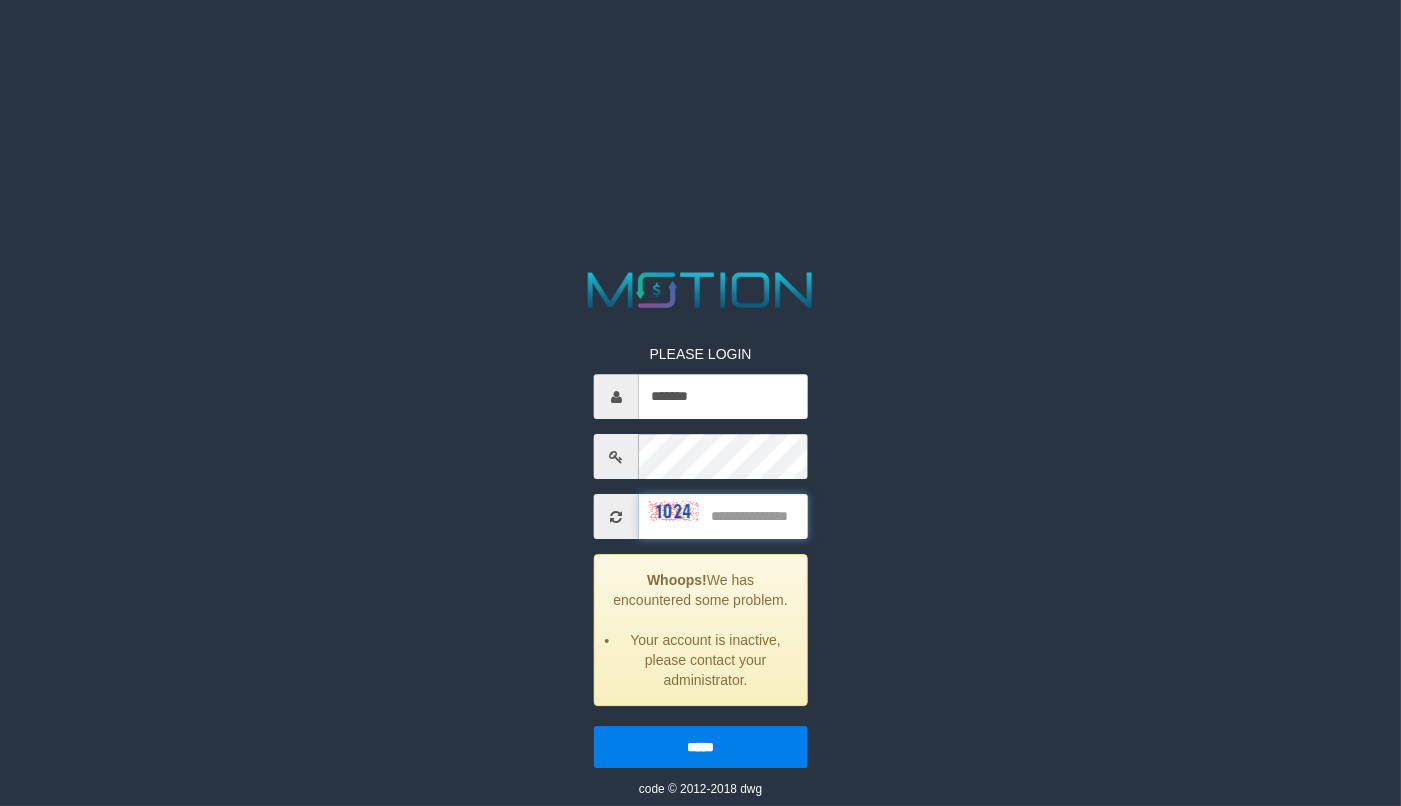 click at bounding box center [723, 516] 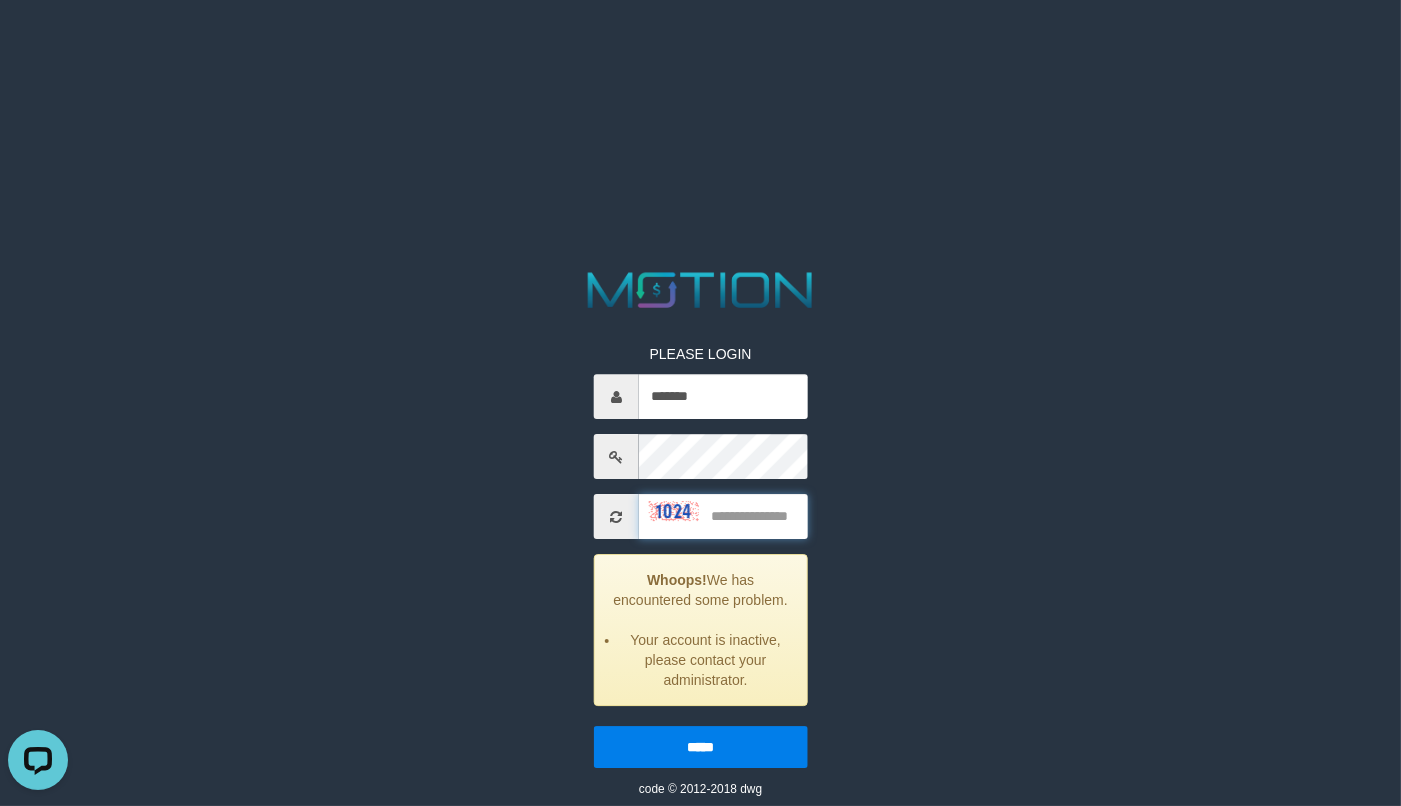 scroll, scrollTop: 0, scrollLeft: 0, axis: both 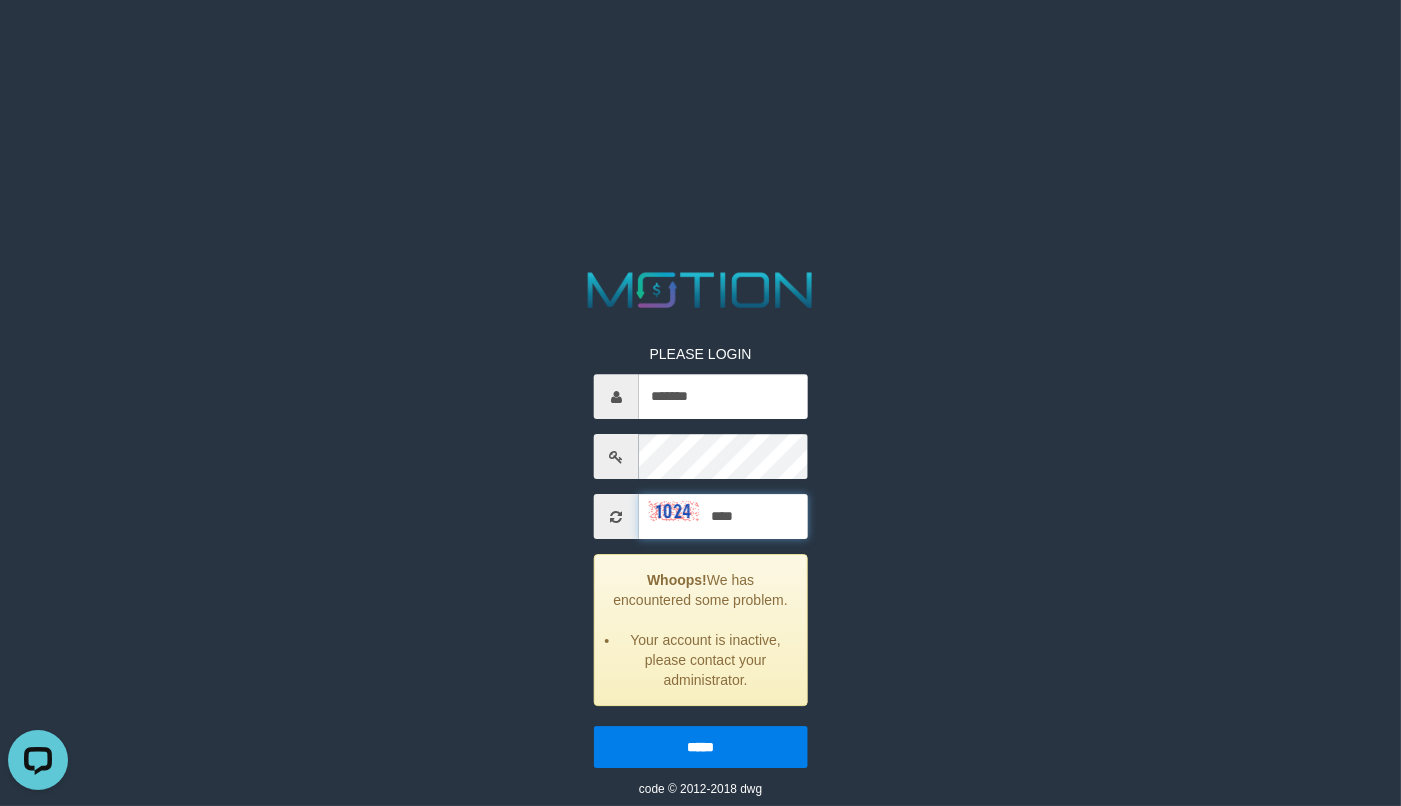 type on "****" 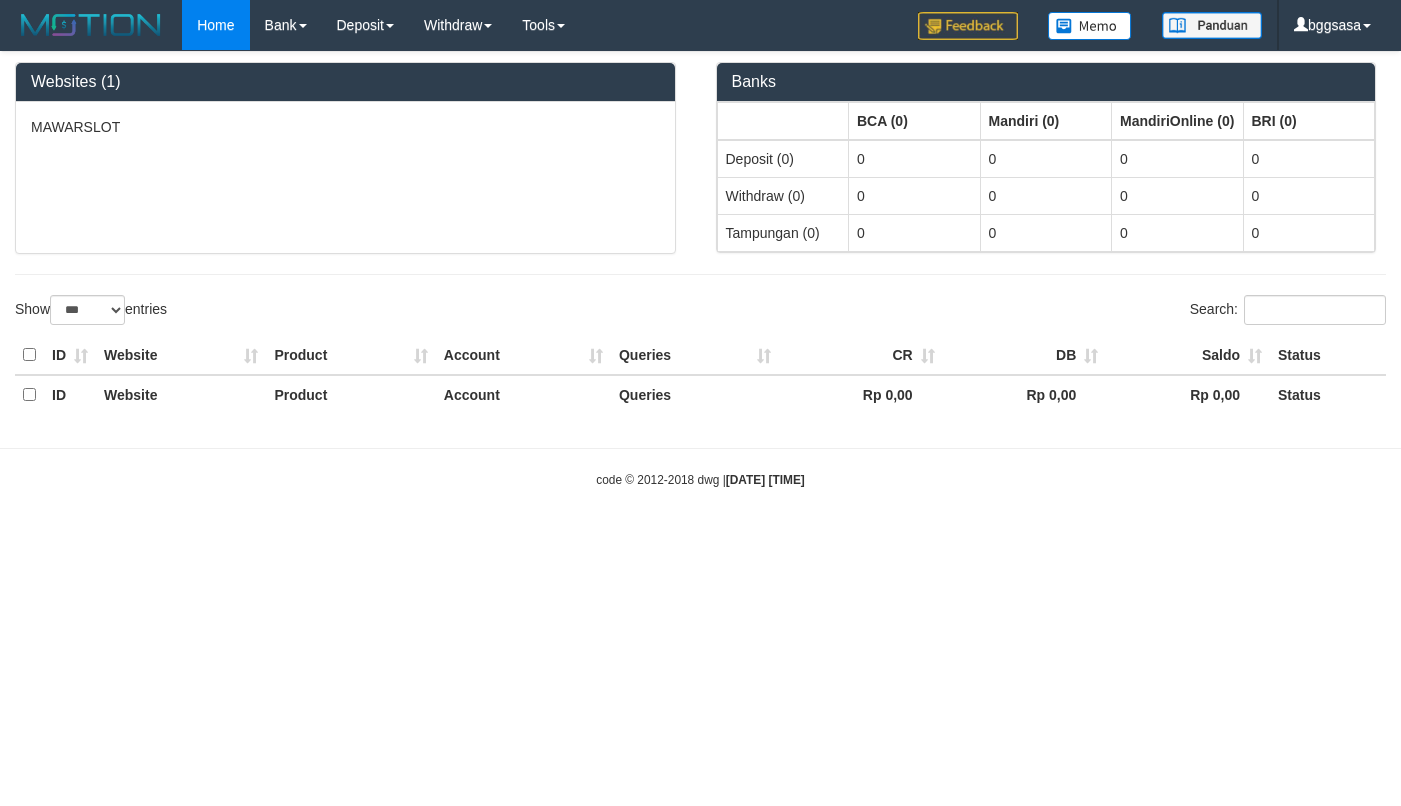 select on "***" 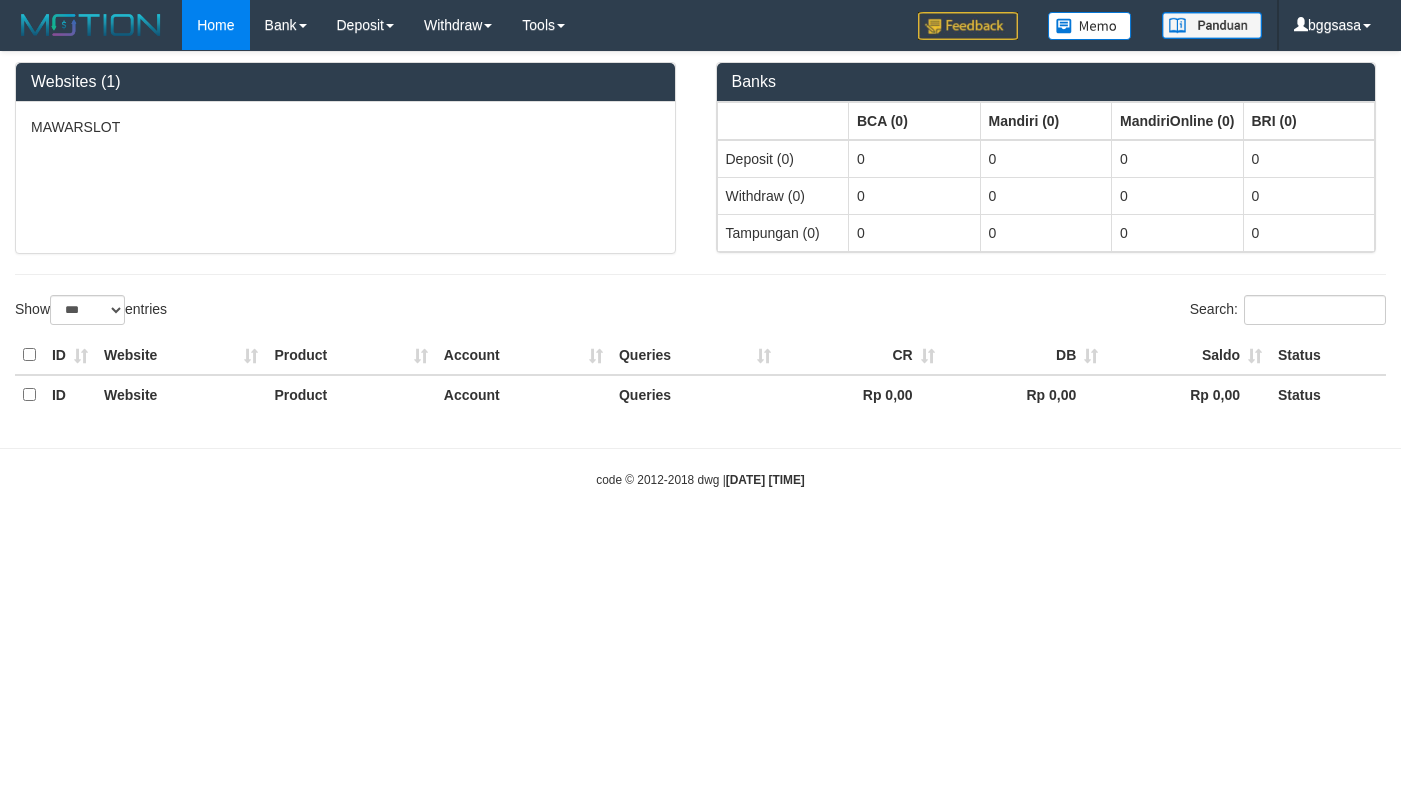 scroll, scrollTop: 0, scrollLeft: 0, axis: both 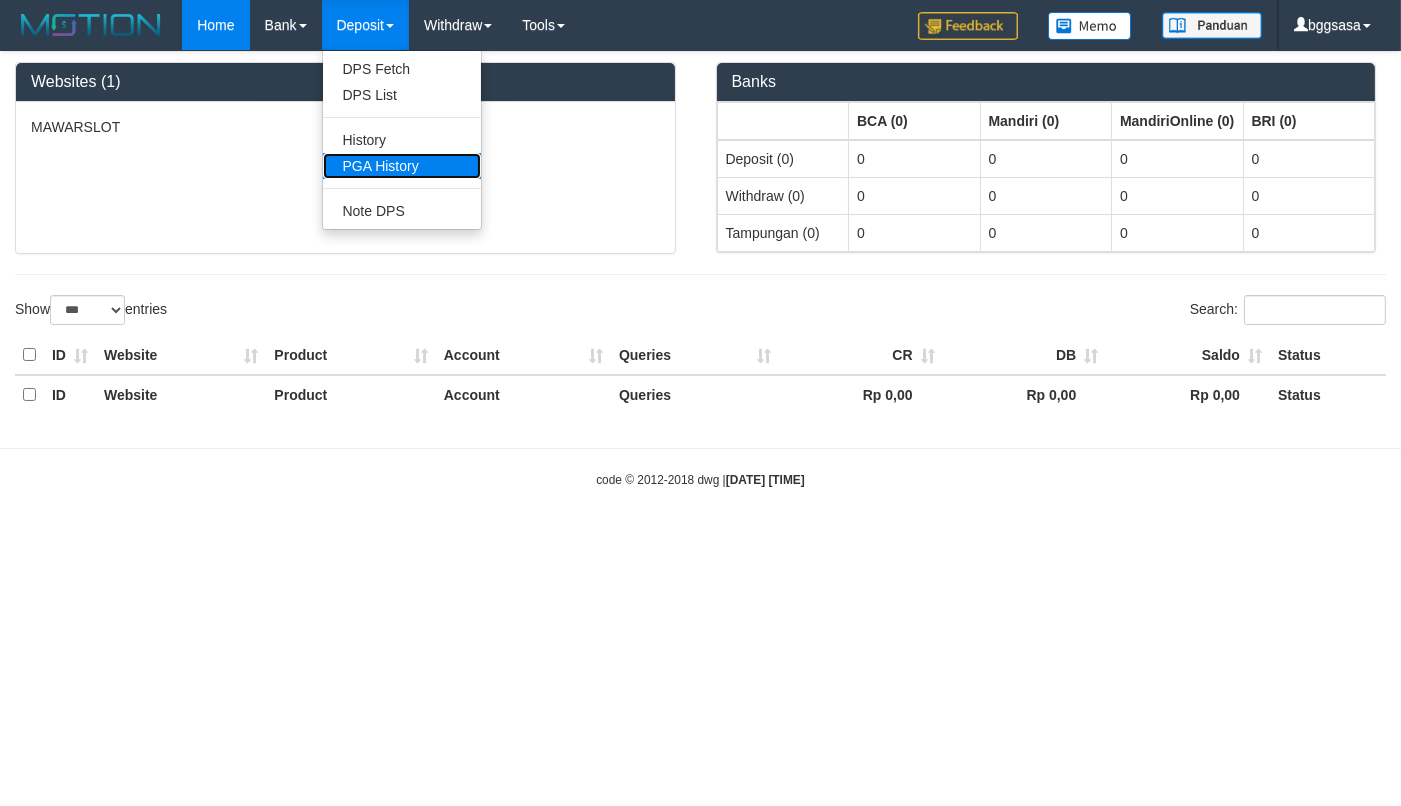 click on "PGA History" at bounding box center (402, 166) 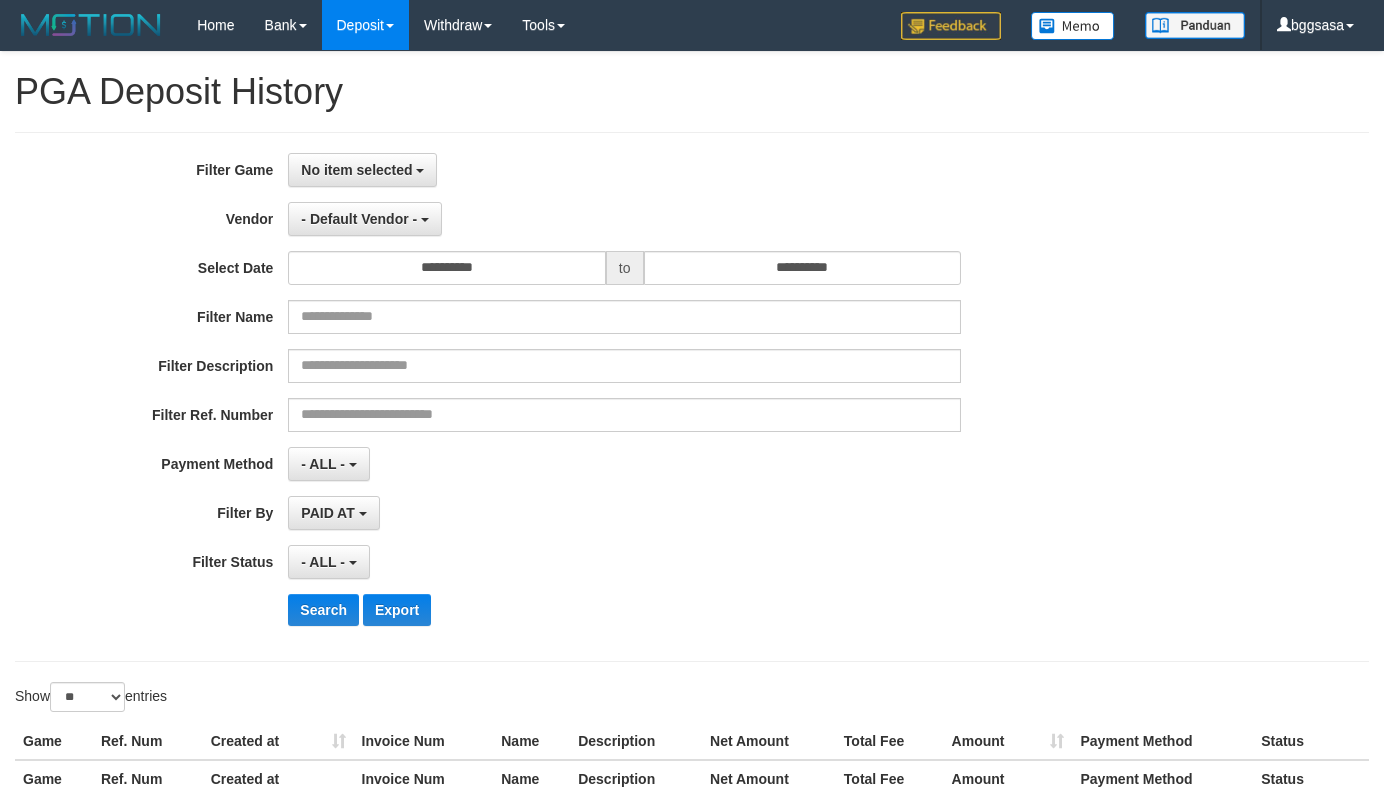select 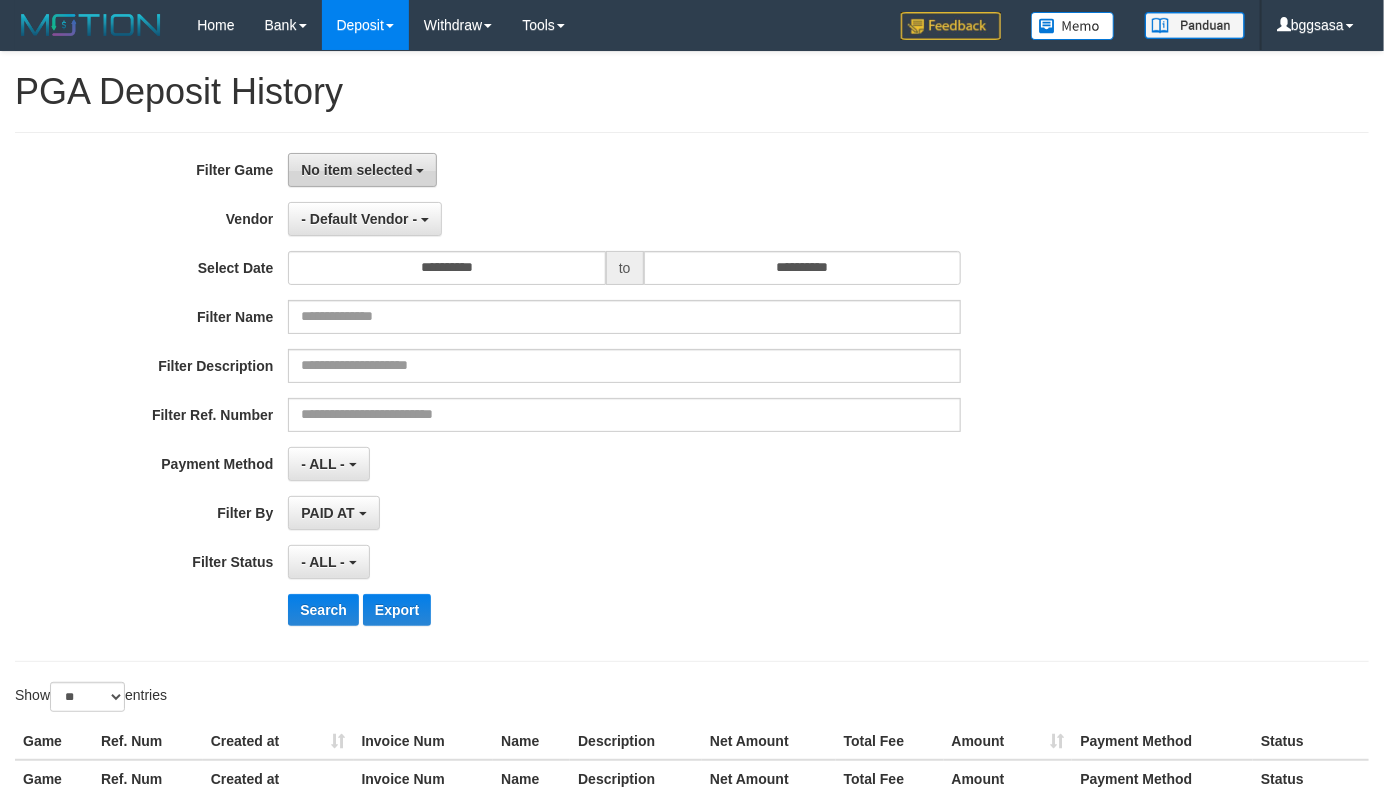 click on "No item selected" at bounding box center [356, 170] 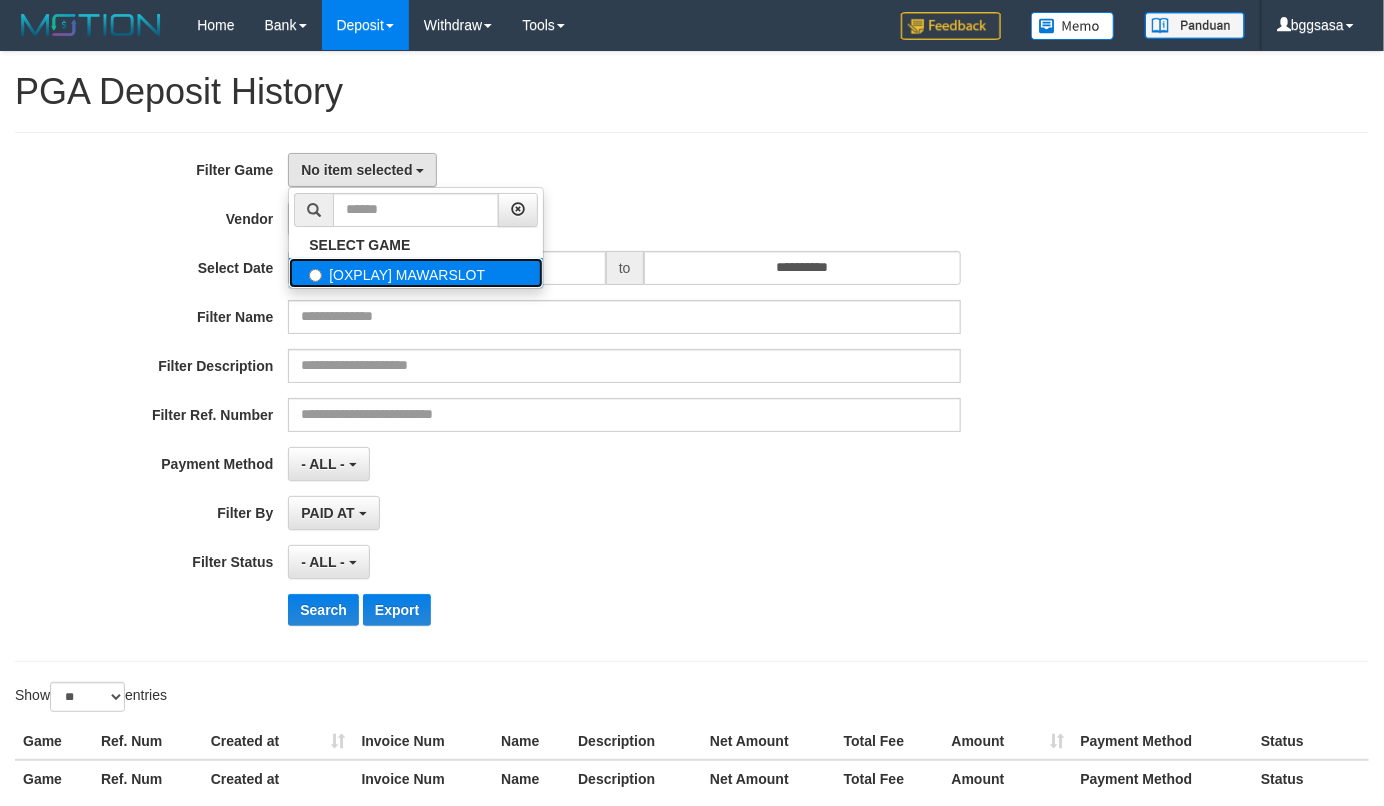 click on "[OXPLAY] MAWARSLOT" at bounding box center [416, 273] 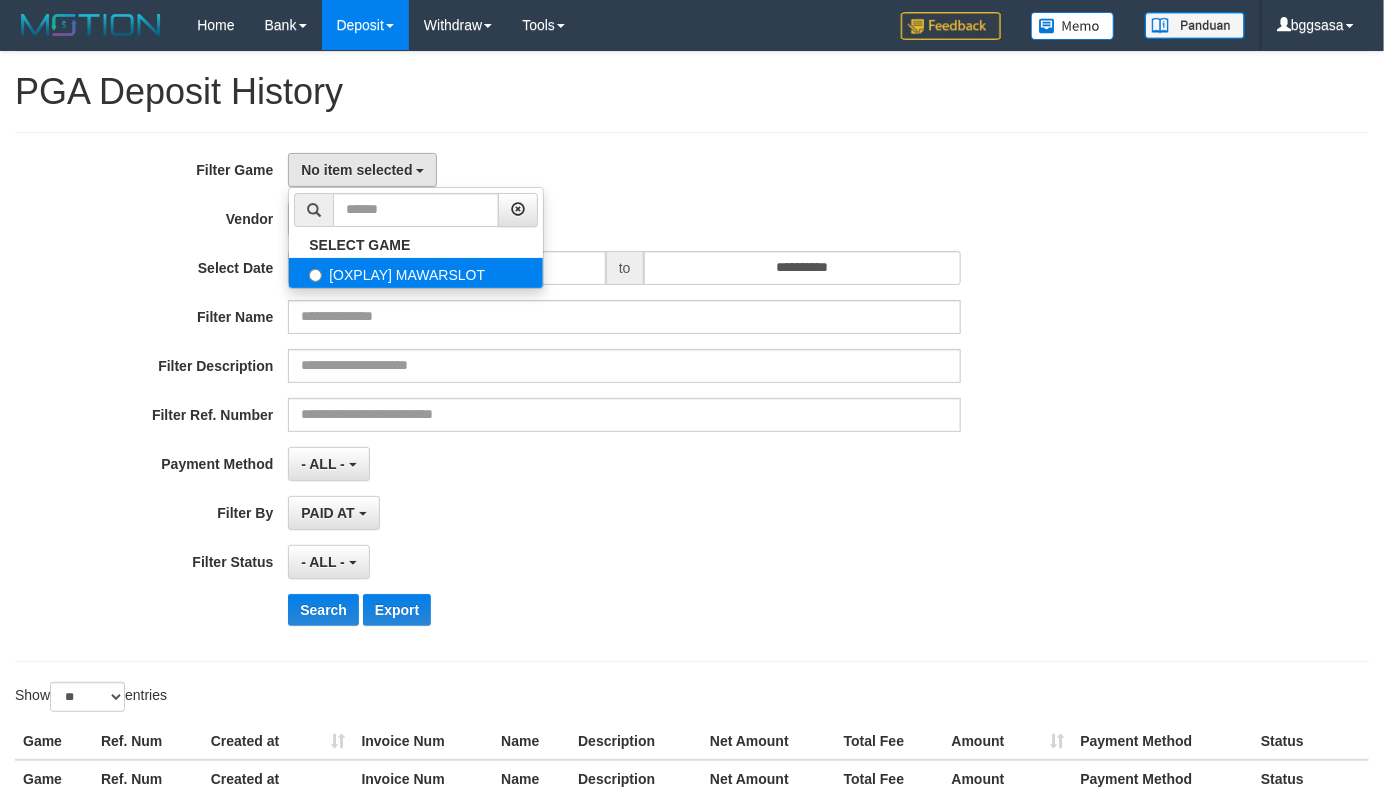 select on "****" 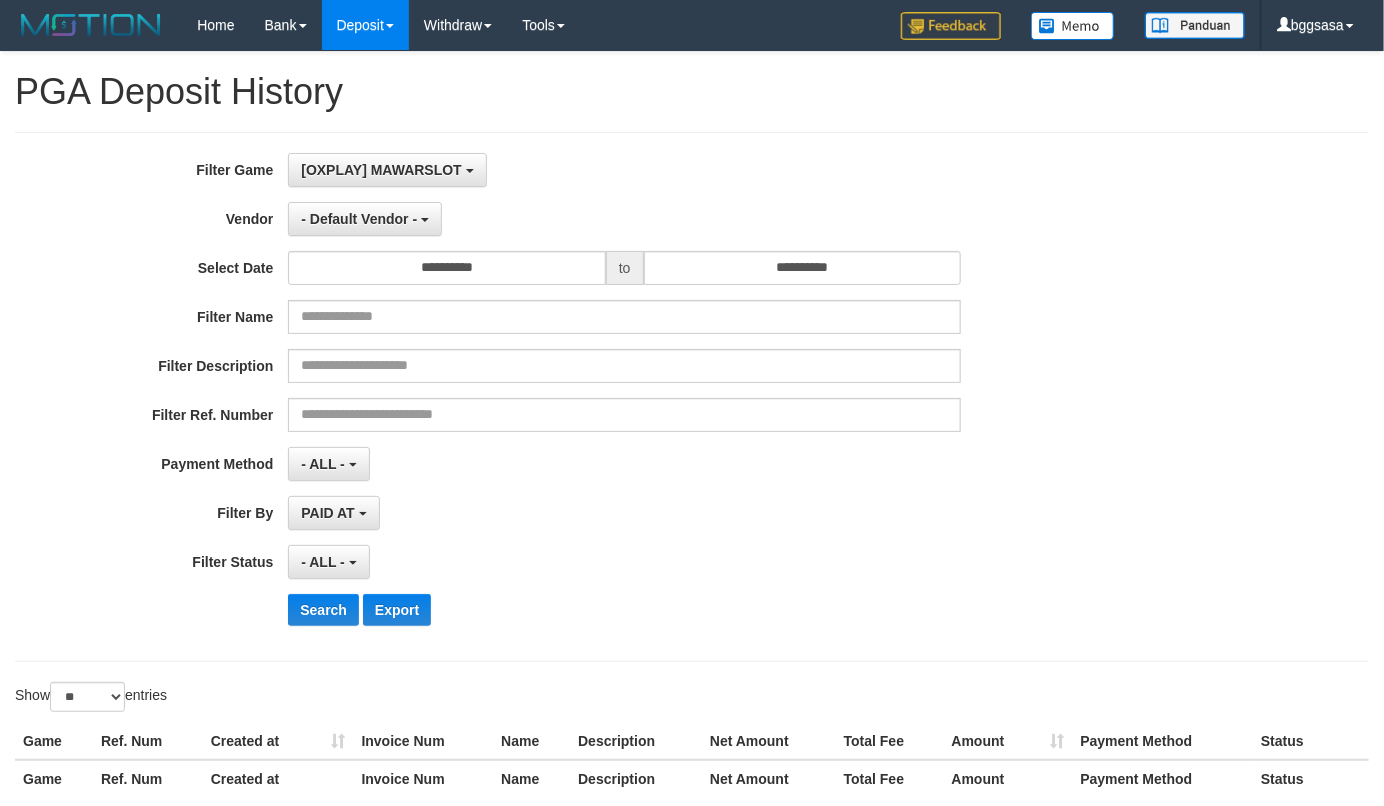 scroll, scrollTop: 17, scrollLeft: 0, axis: vertical 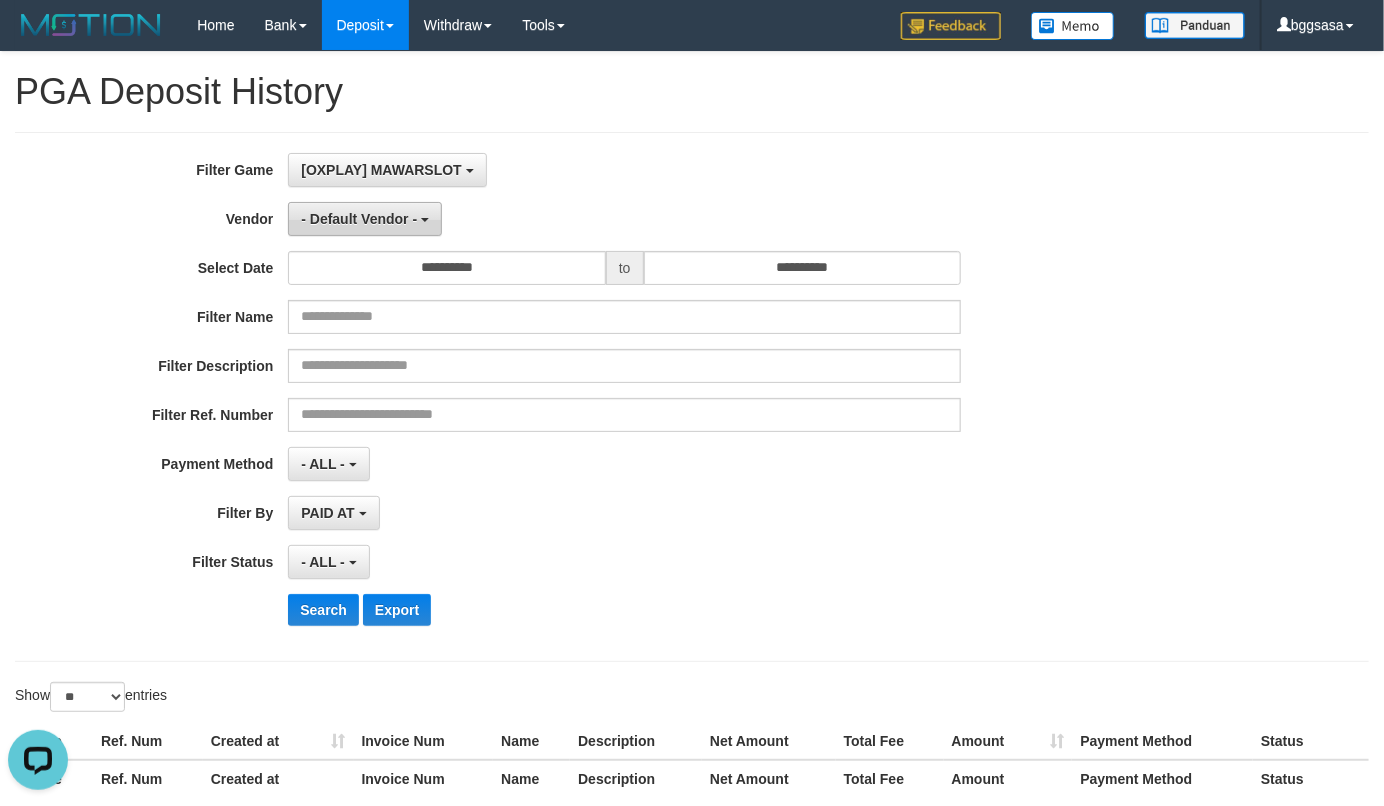 drag, startPoint x: 337, startPoint y: 220, endPoint x: 366, endPoint y: 211, distance: 30.364452 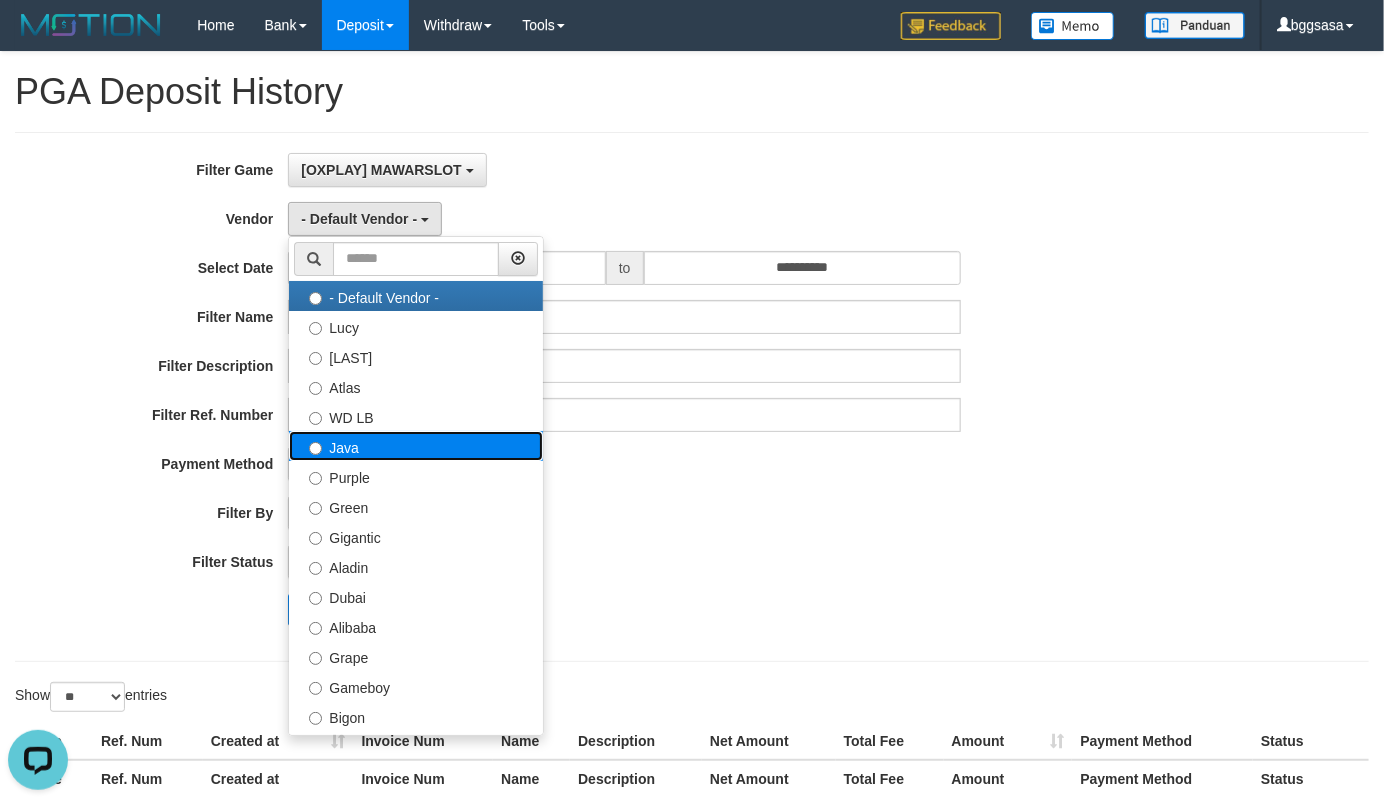 click on "Java" at bounding box center (416, 446) 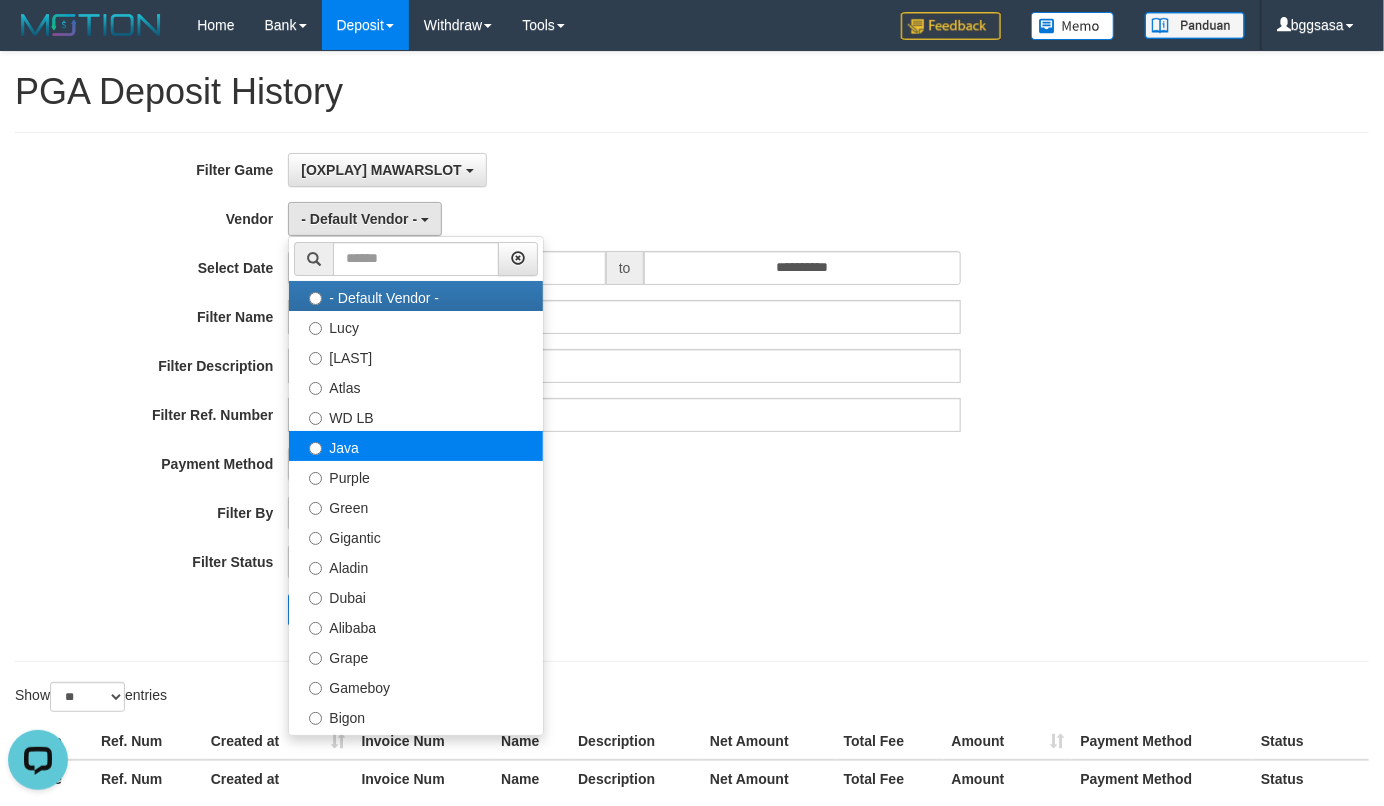 select on "**********" 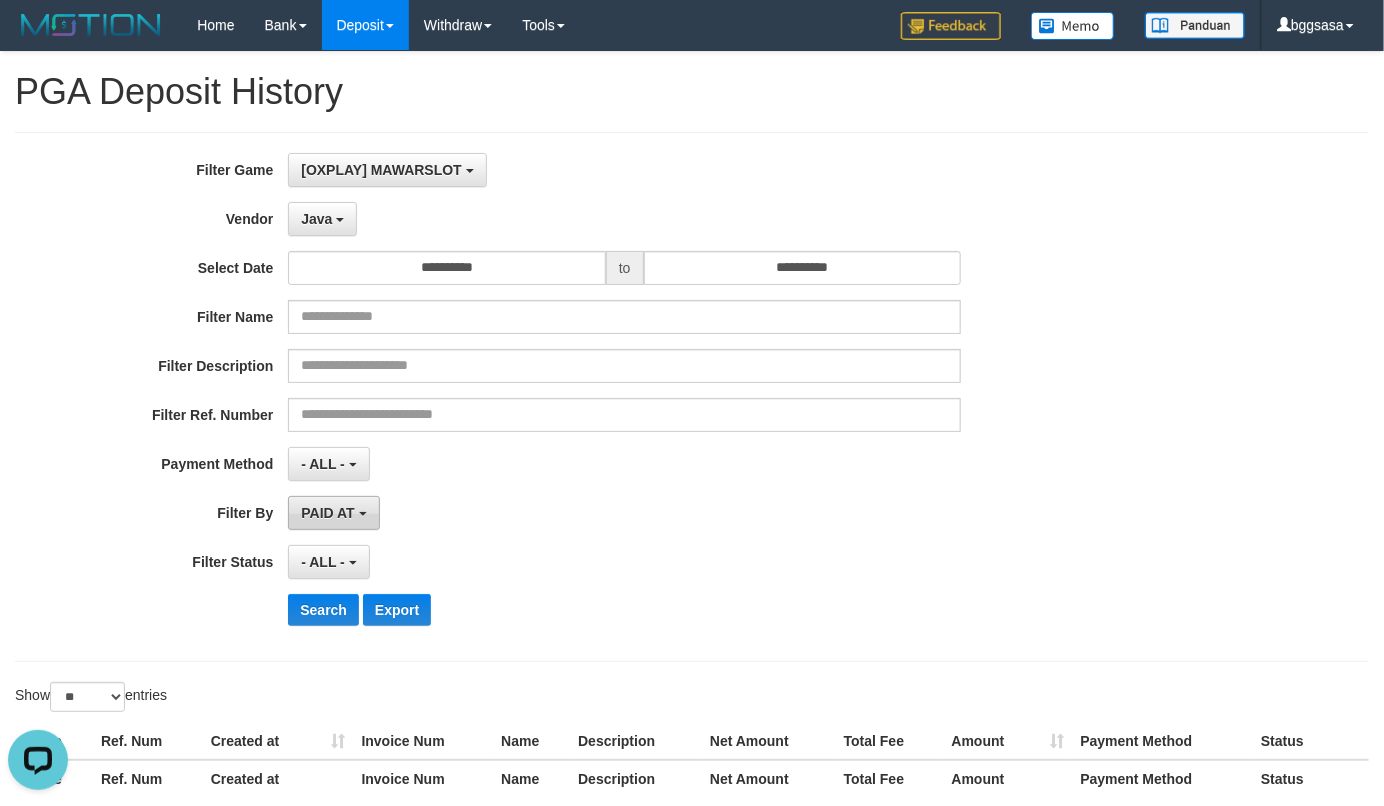 click on "PAID AT" at bounding box center (327, 513) 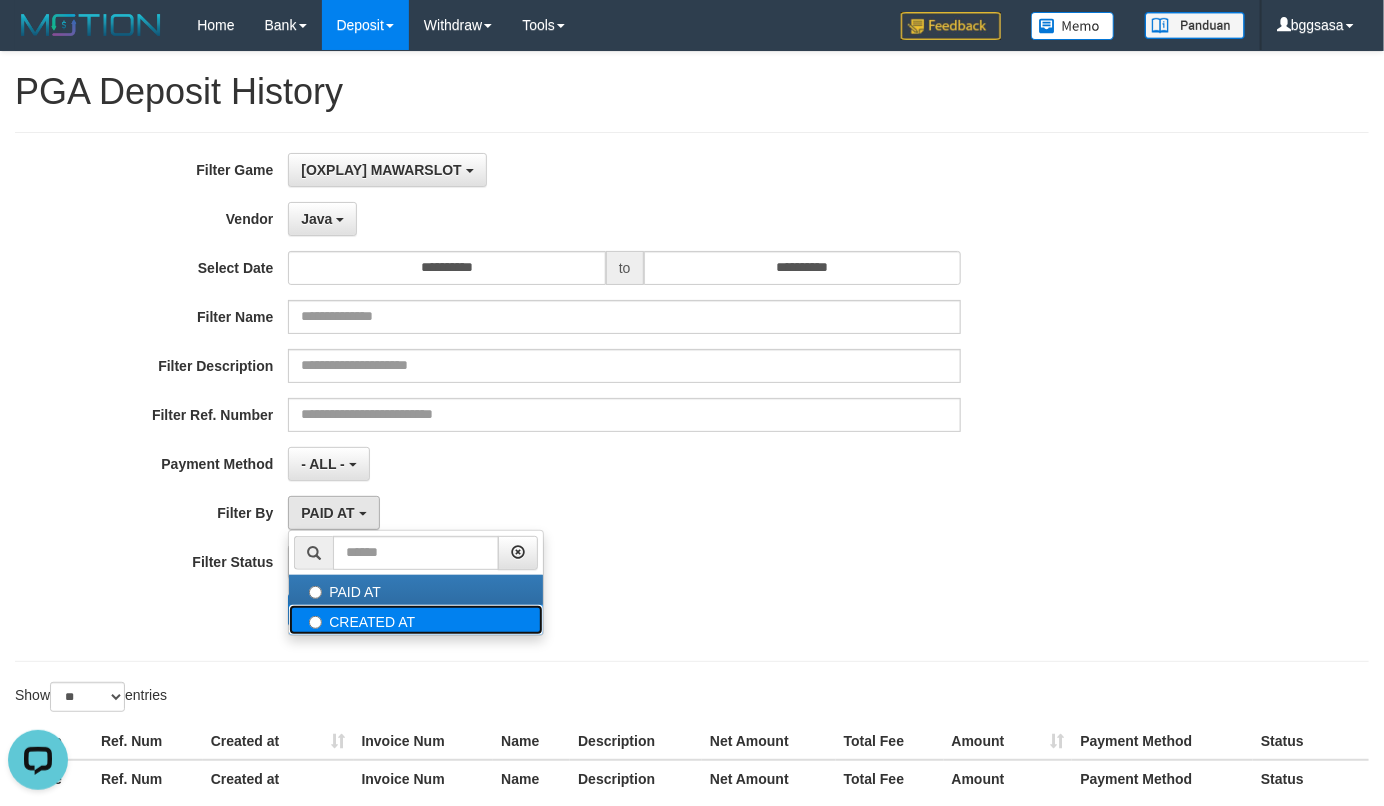 click on "CREATED AT" at bounding box center (416, 620) 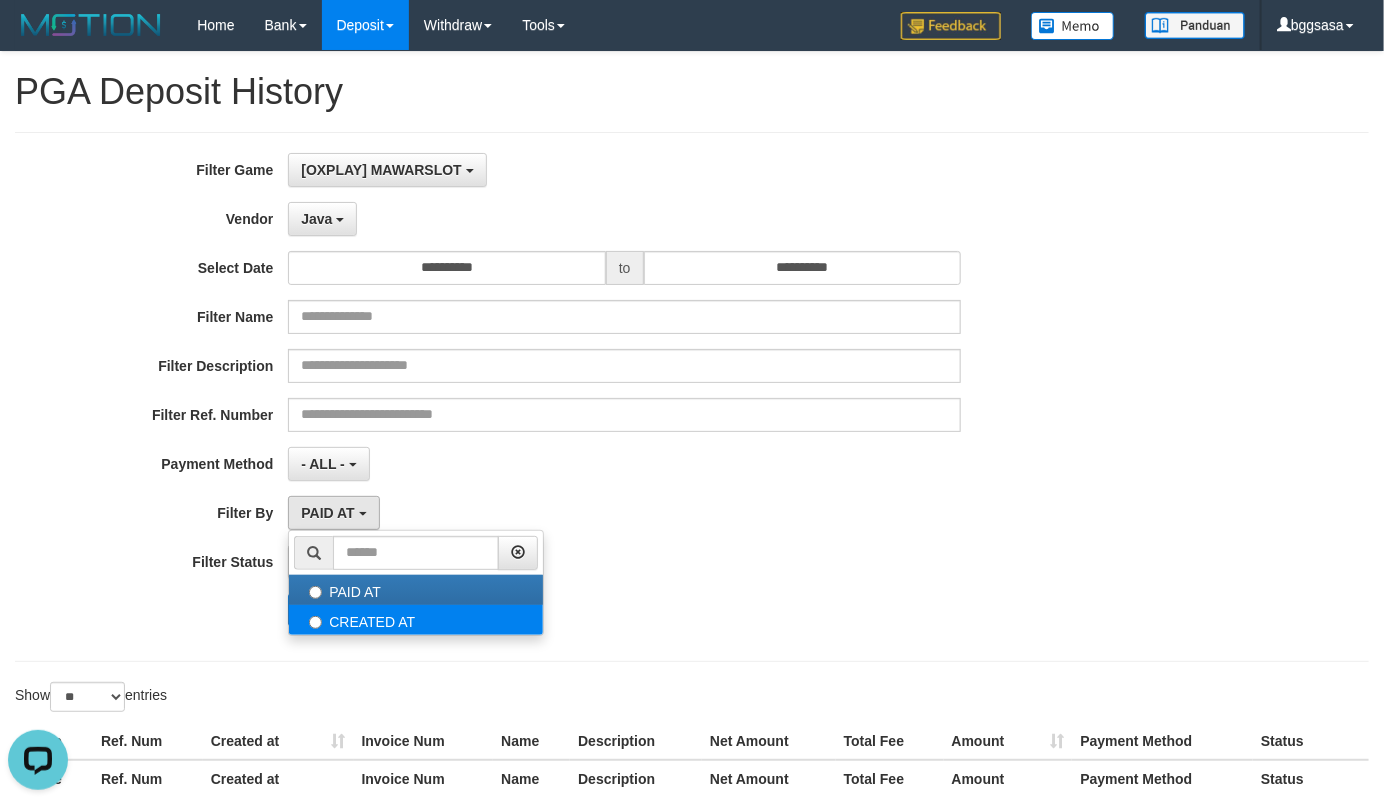 select on "*" 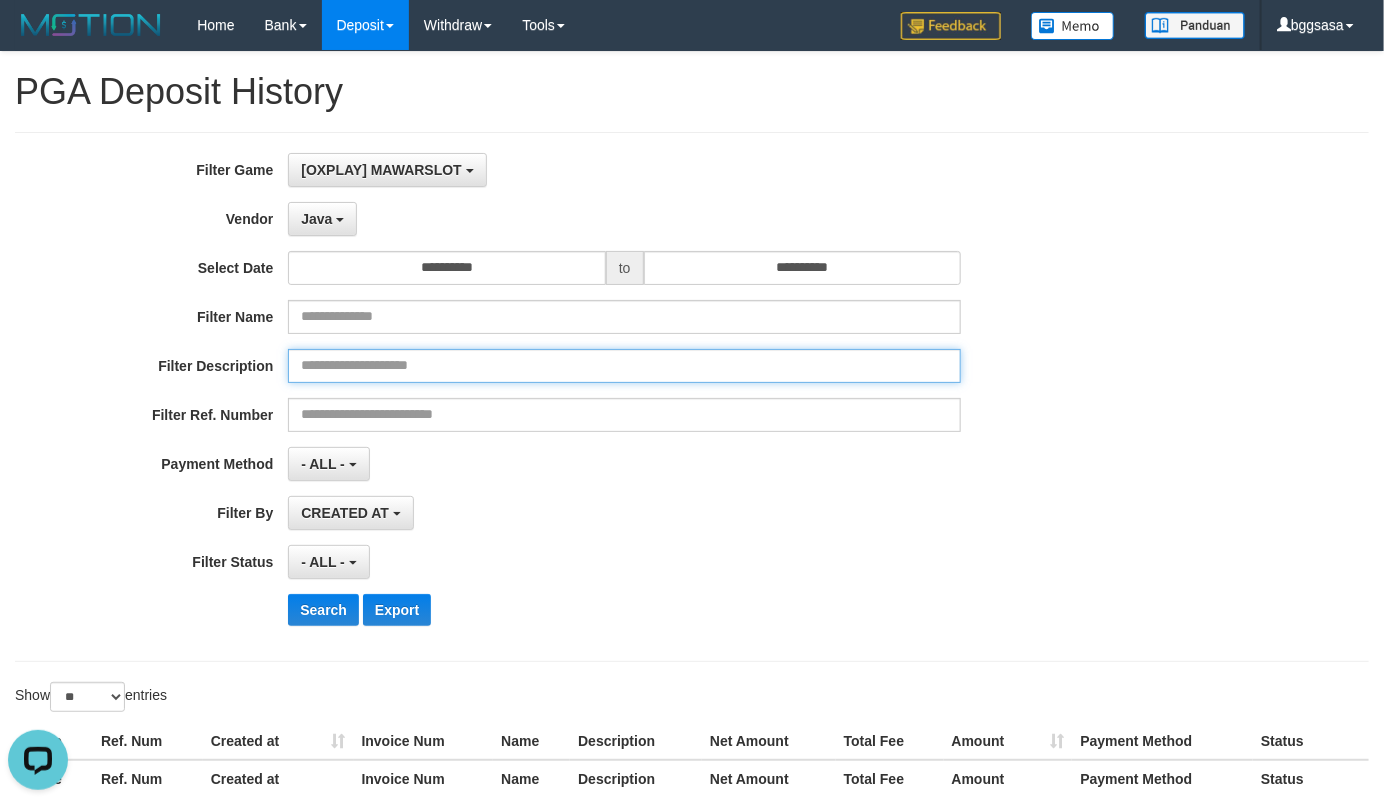 click at bounding box center (624, 366) 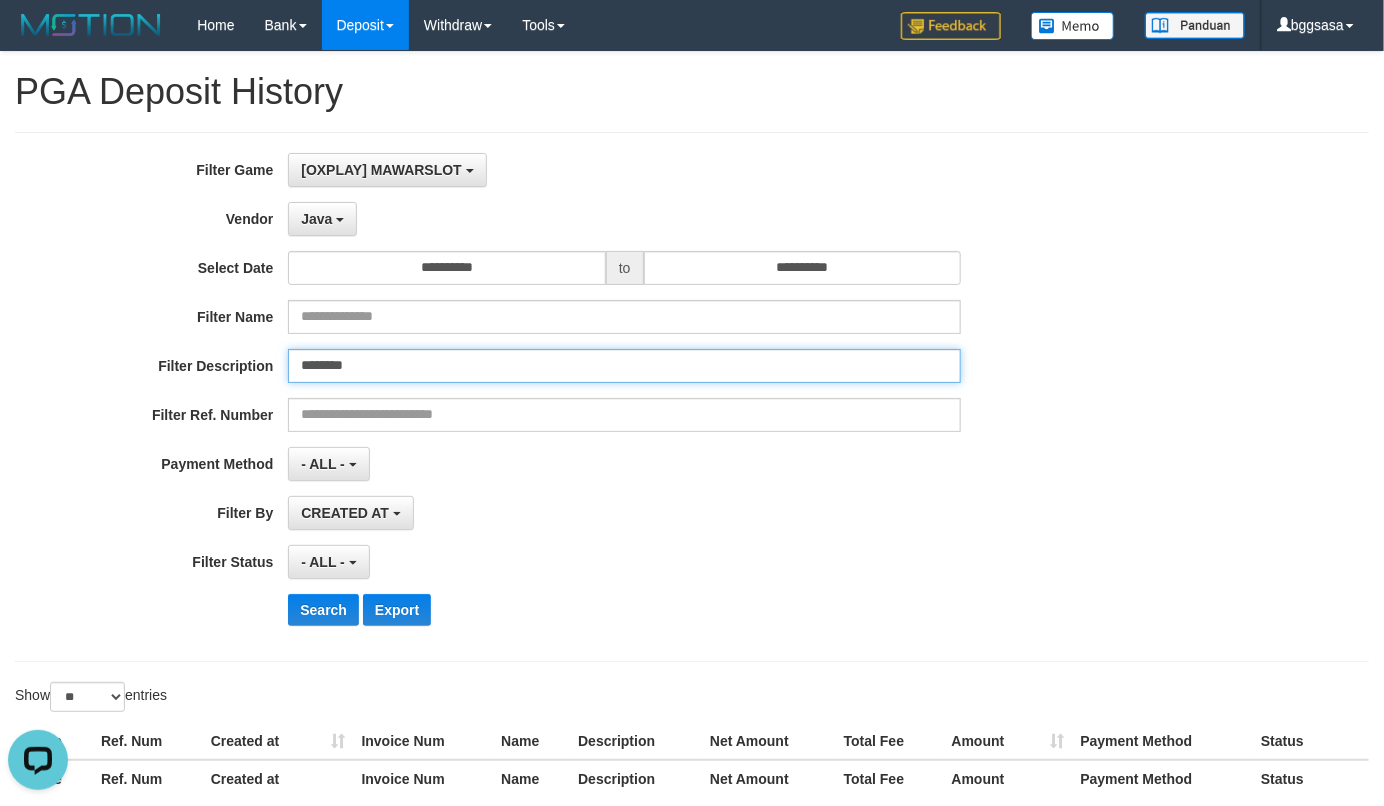 type on "********" 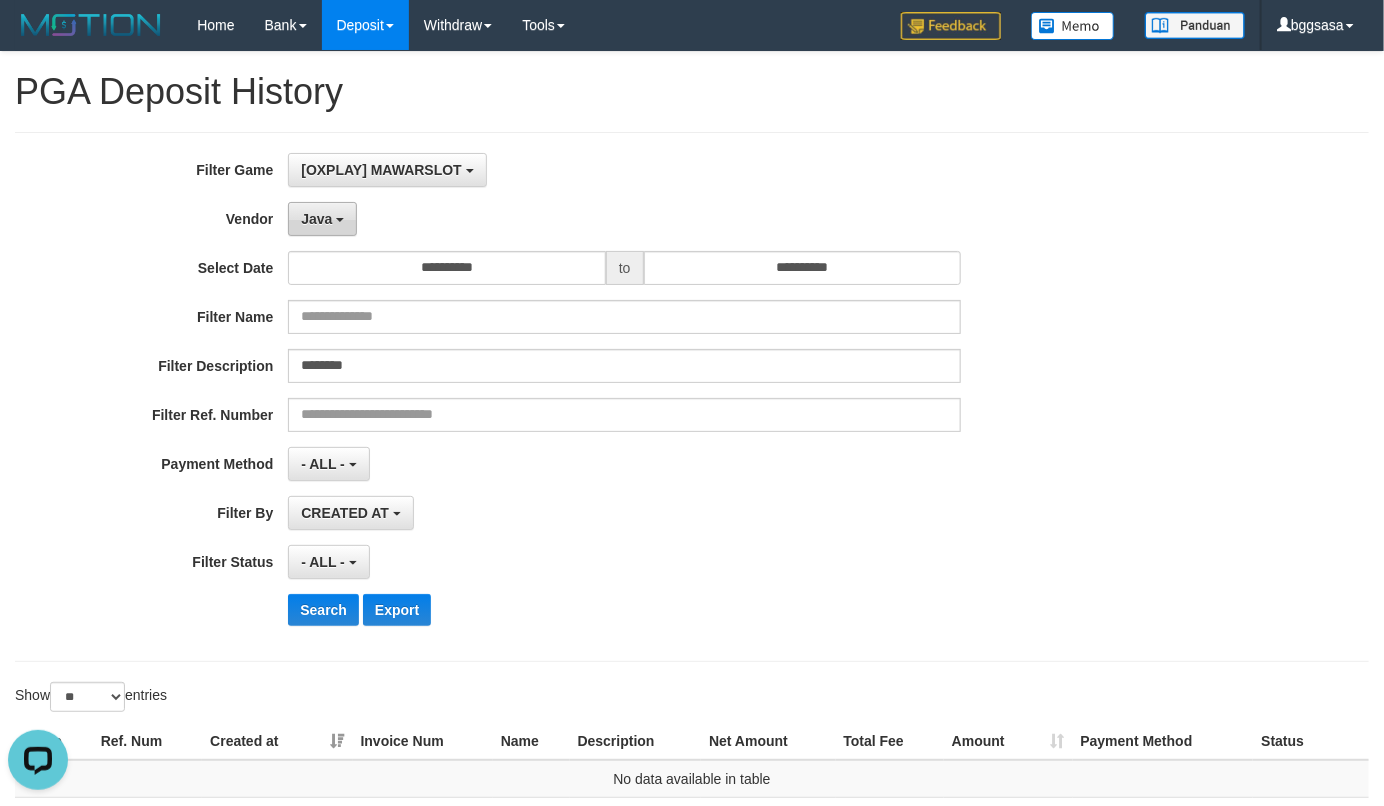 click on "Java" at bounding box center [322, 219] 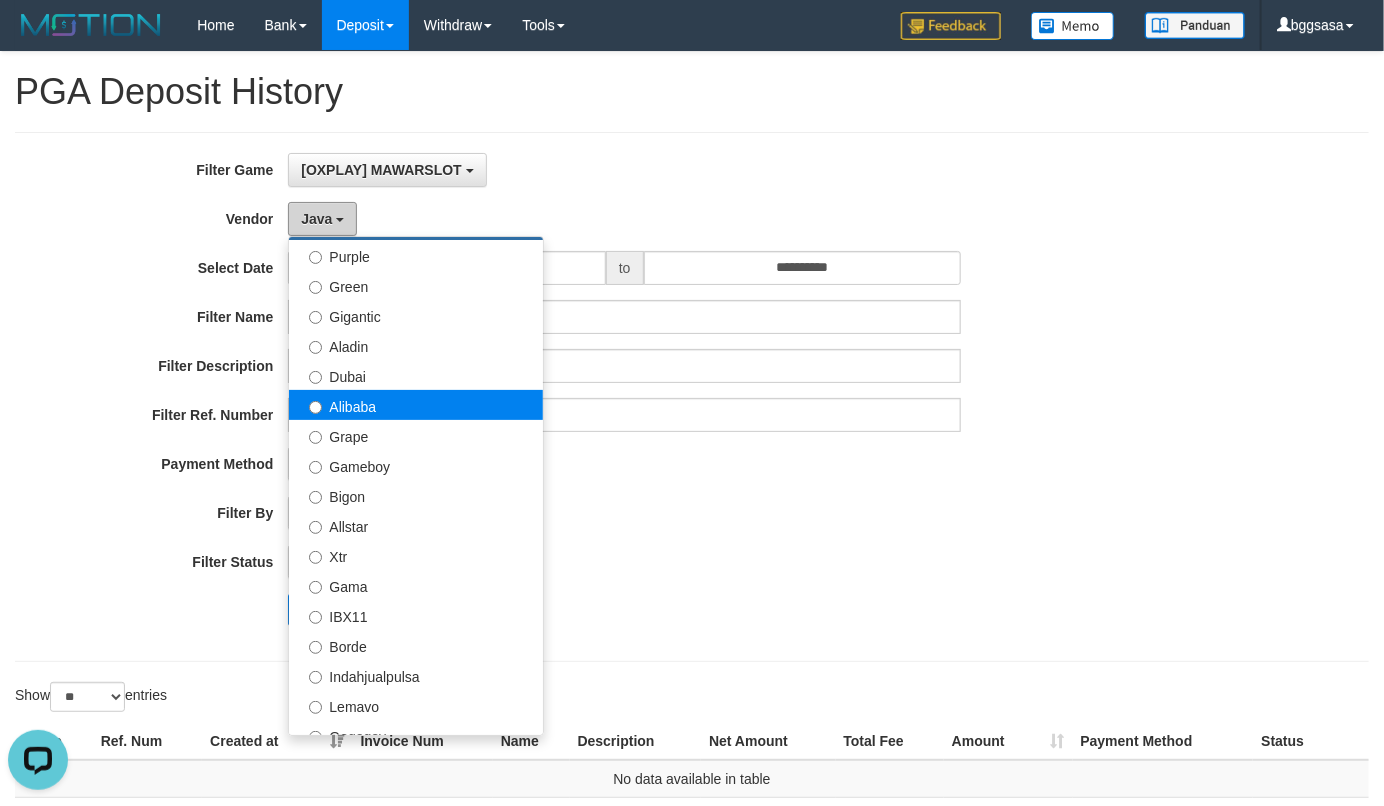 scroll, scrollTop: 222, scrollLeft: 0, axis: vertical 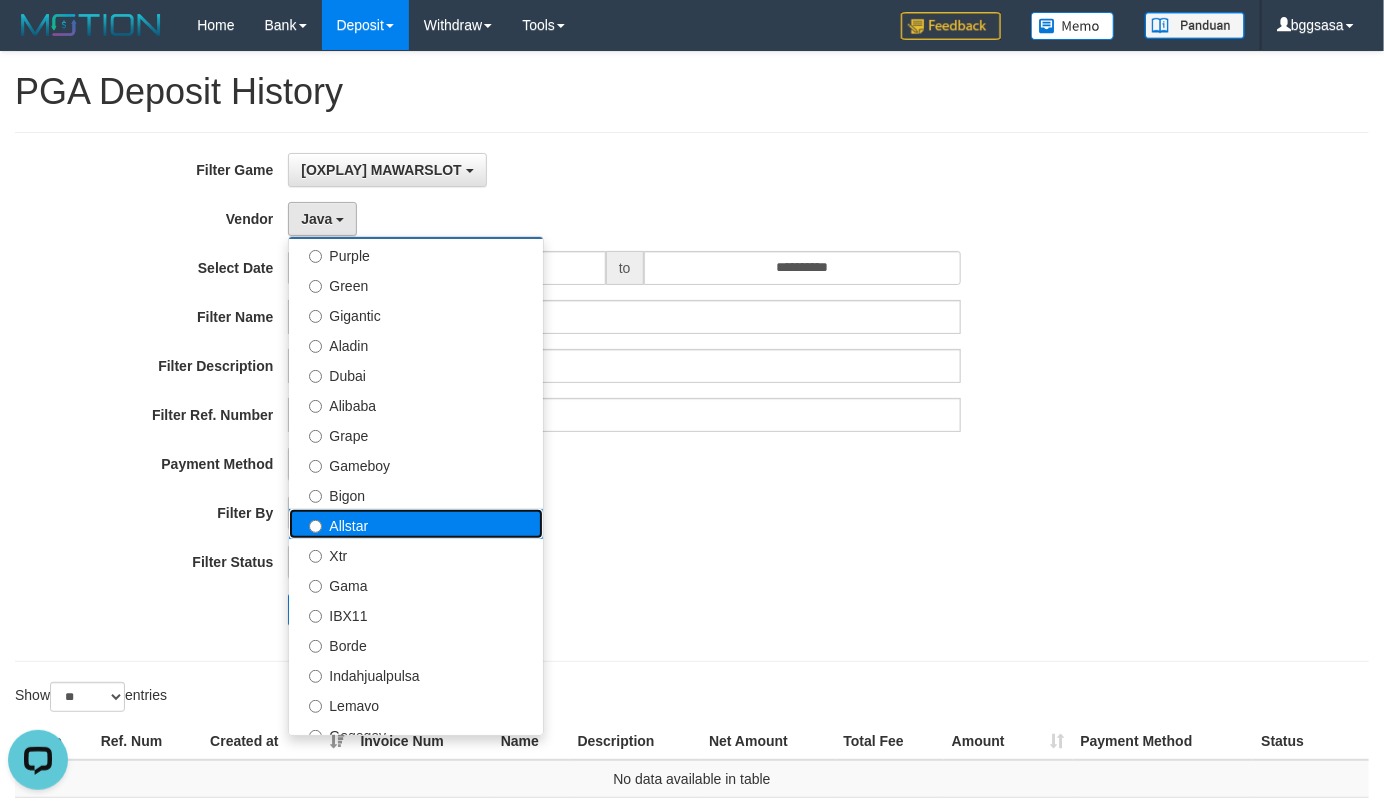 click on "Allstar" at bounding box center [416, 524] 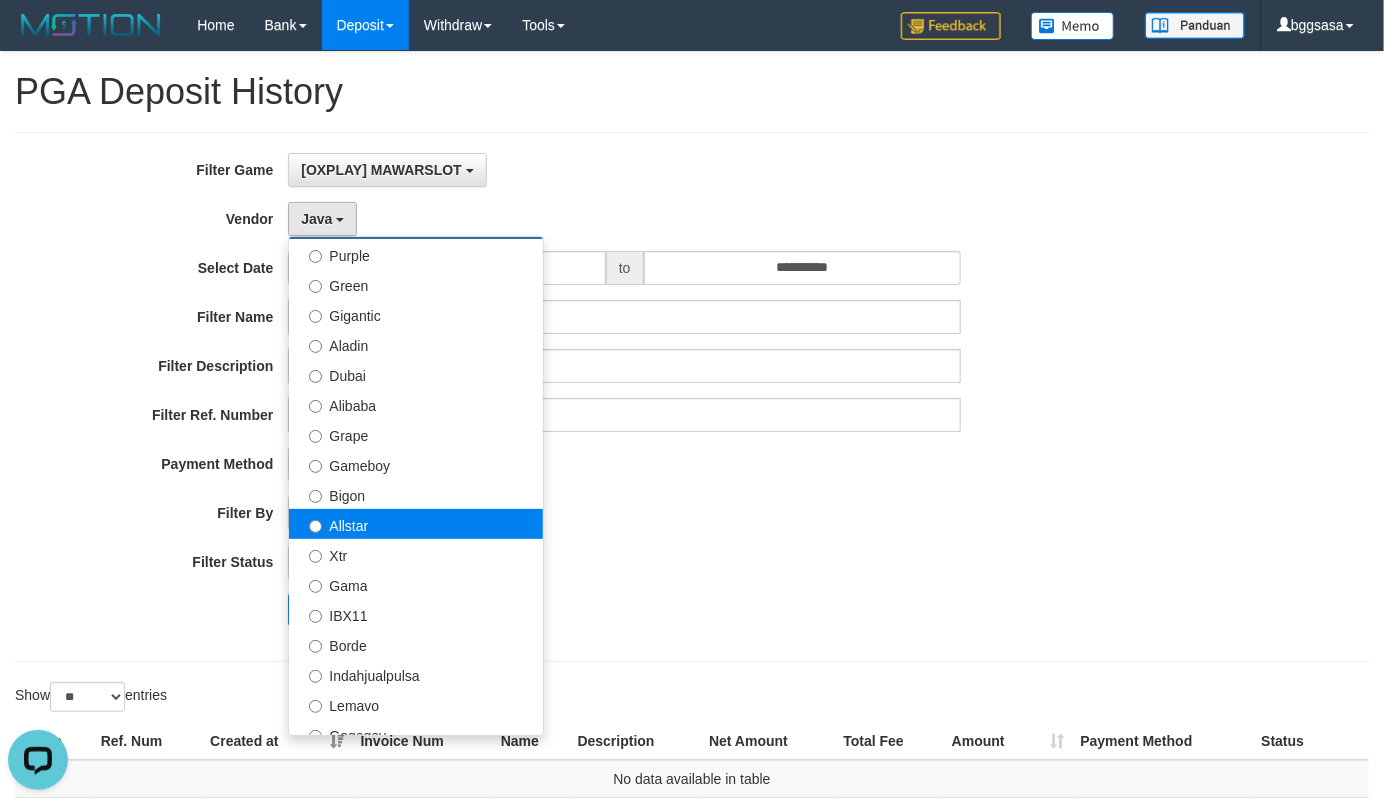 select on "**********" 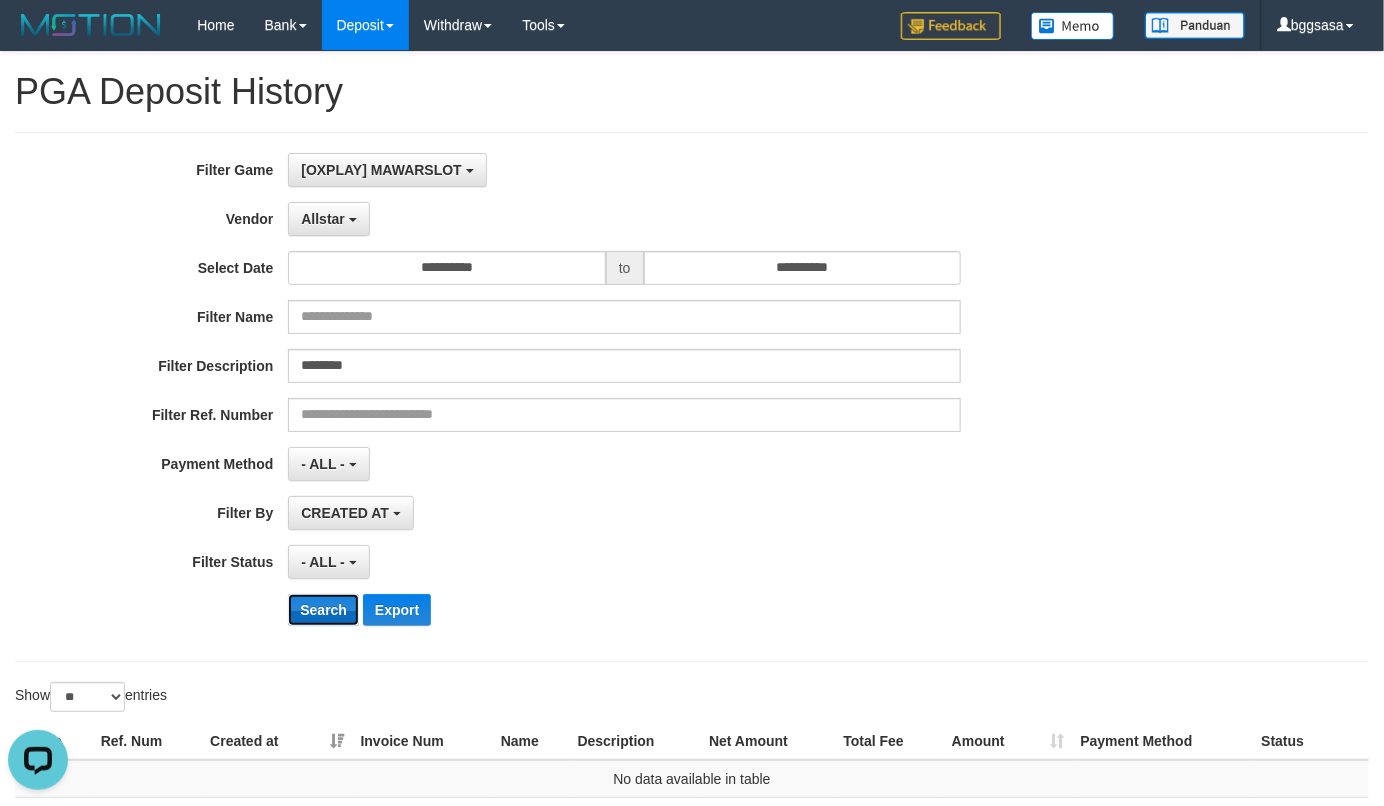 click on "Search" at bounding box center (323, 610) 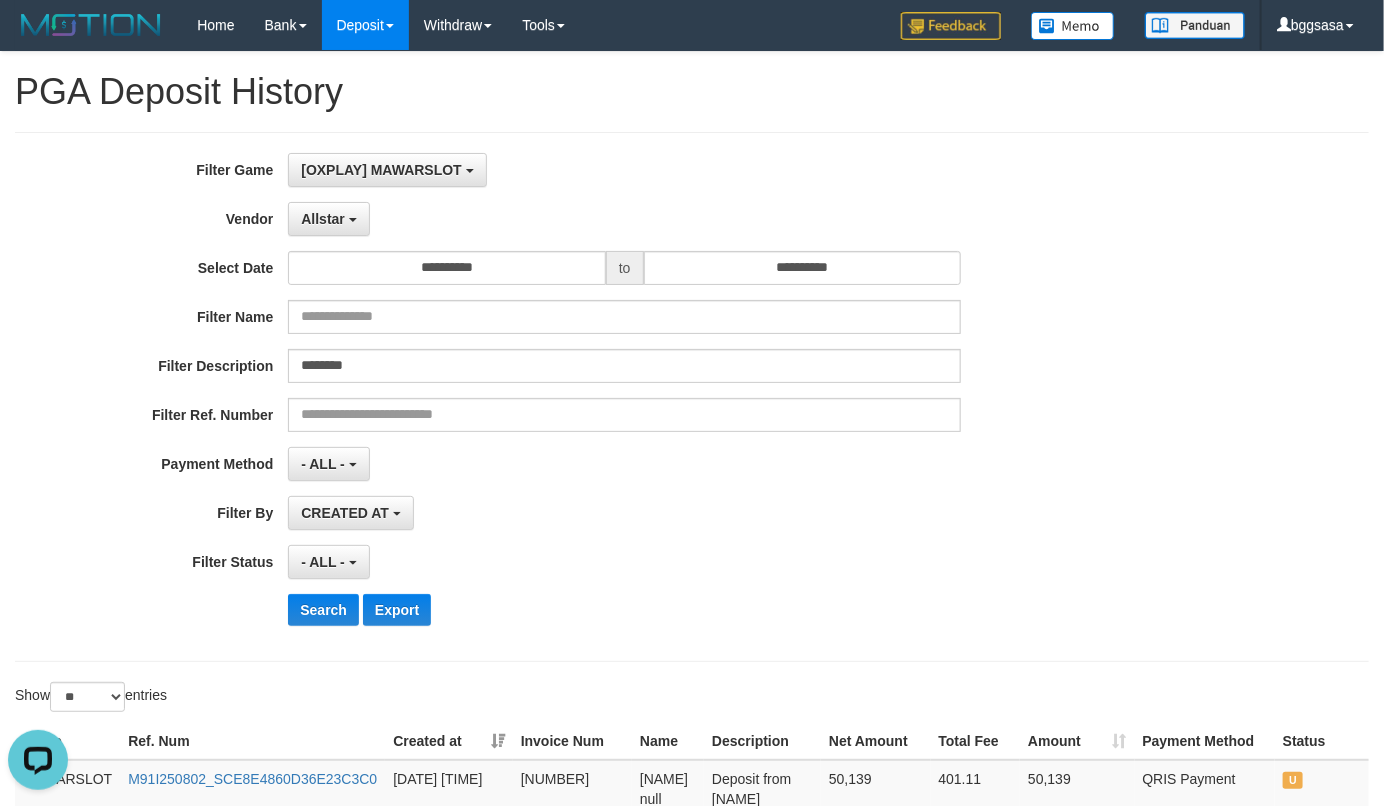 click on "- ALL -    SELECT ALL  - ALL -  SELECT STATUS
PENDING/UNPAID
PAID
CANCELED
EXPIRED" at bounding box center [624, 562] 